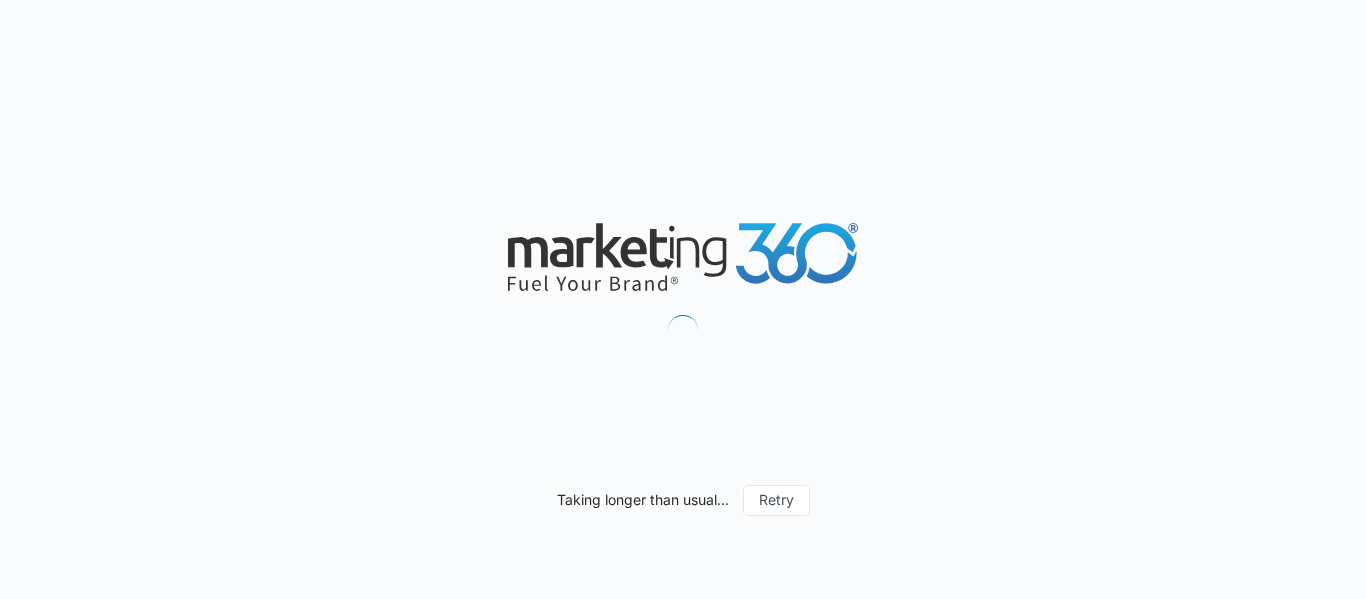 scroll, scrollTop: 0, scrollLeft: 0, axis: both 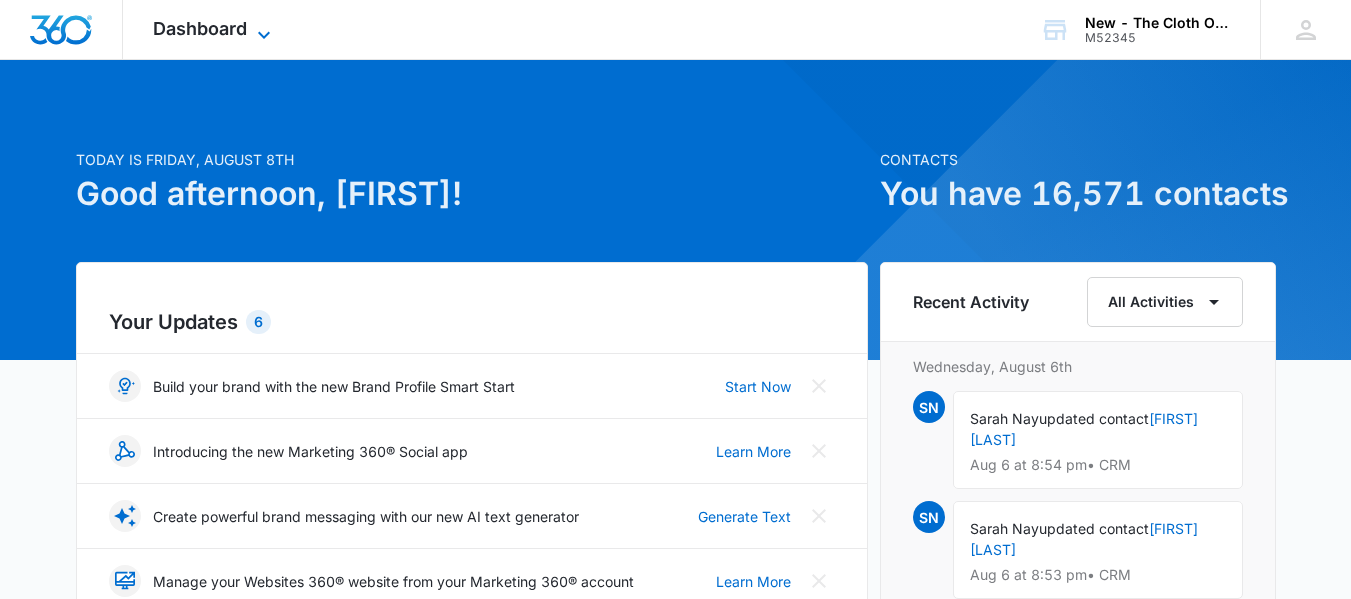 click on "Dashboard" at bounding box center (200, 28) 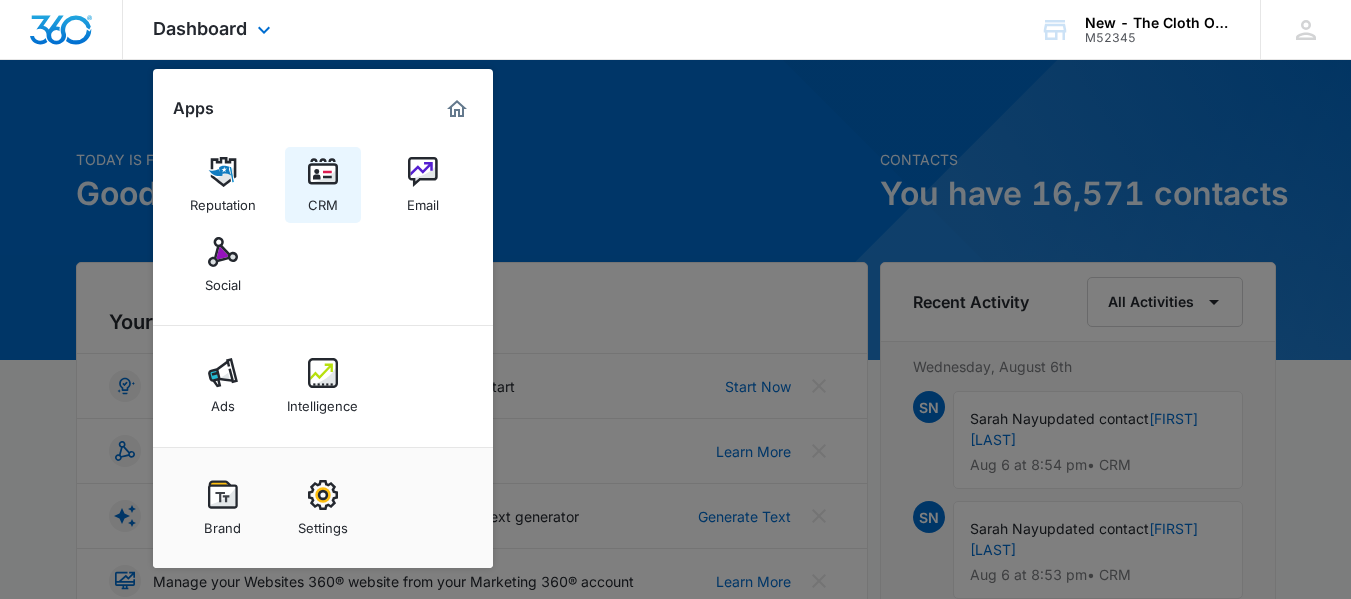 click at bounding box center (323, 172) 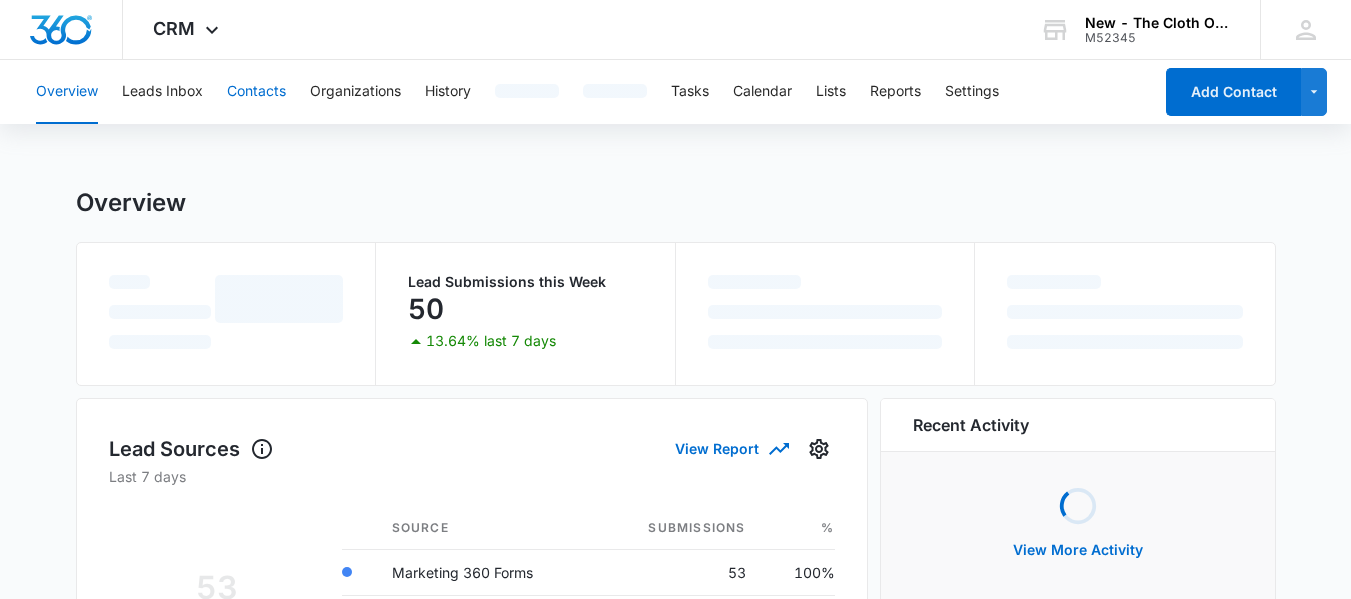 click on "Contacts" at bounding box center (256, 92) 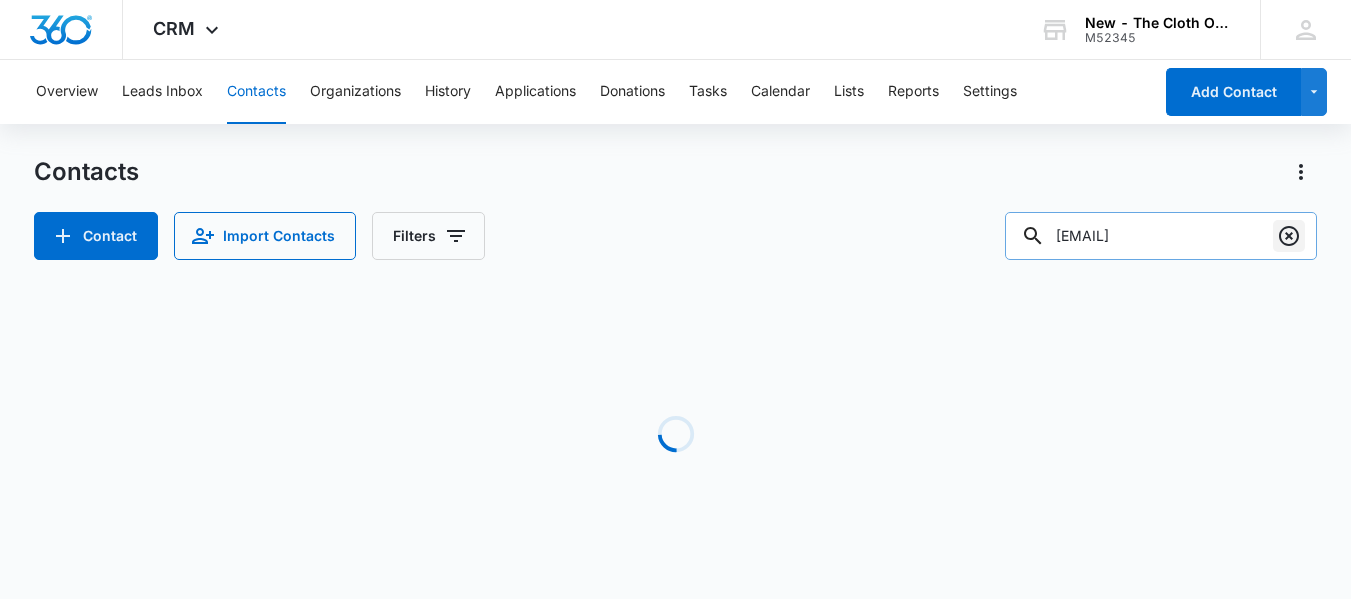 click 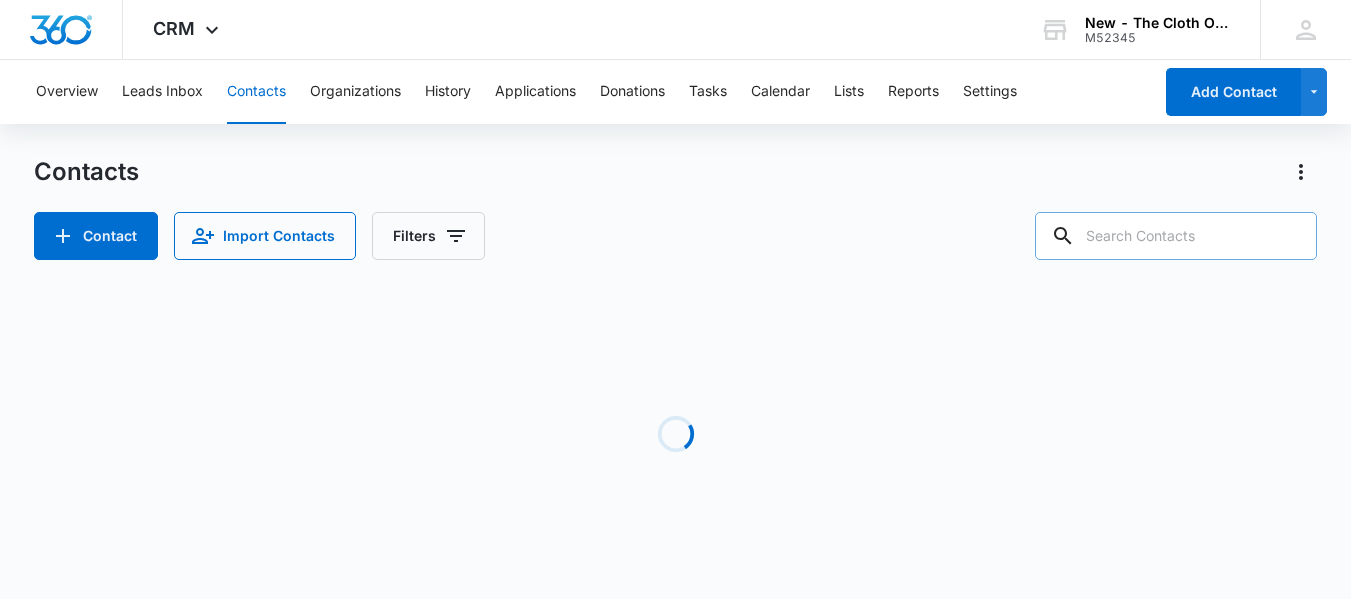 paste on "[EMAIL]" 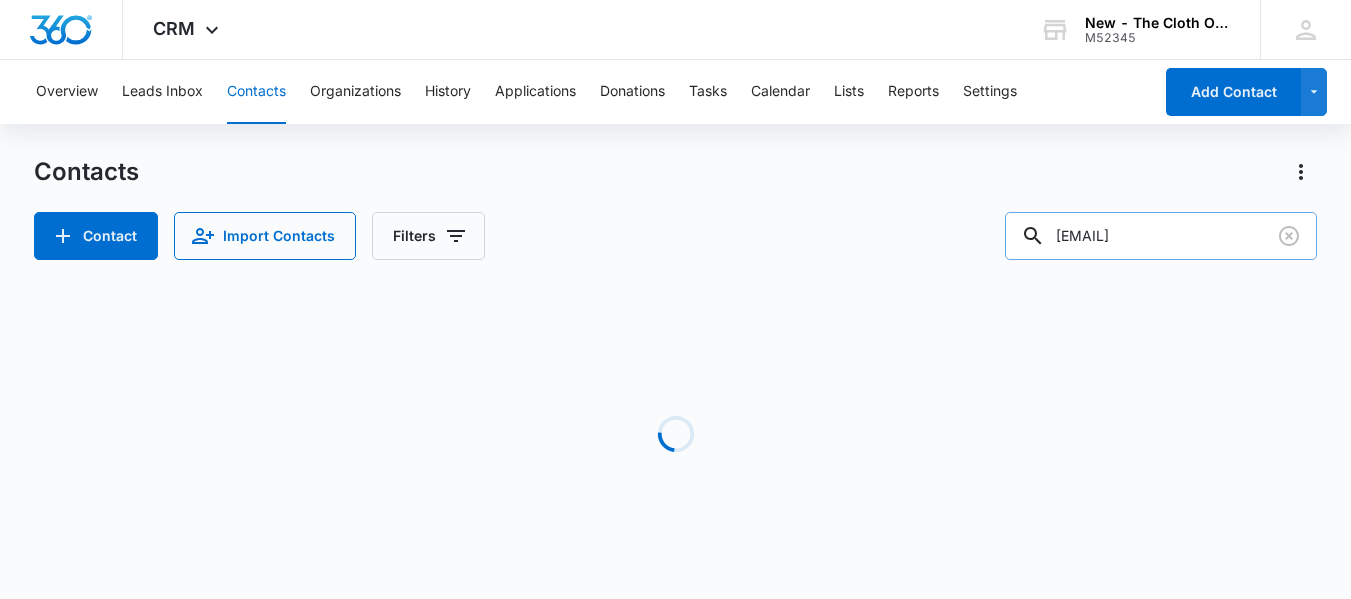 type on "[EMAIL]" 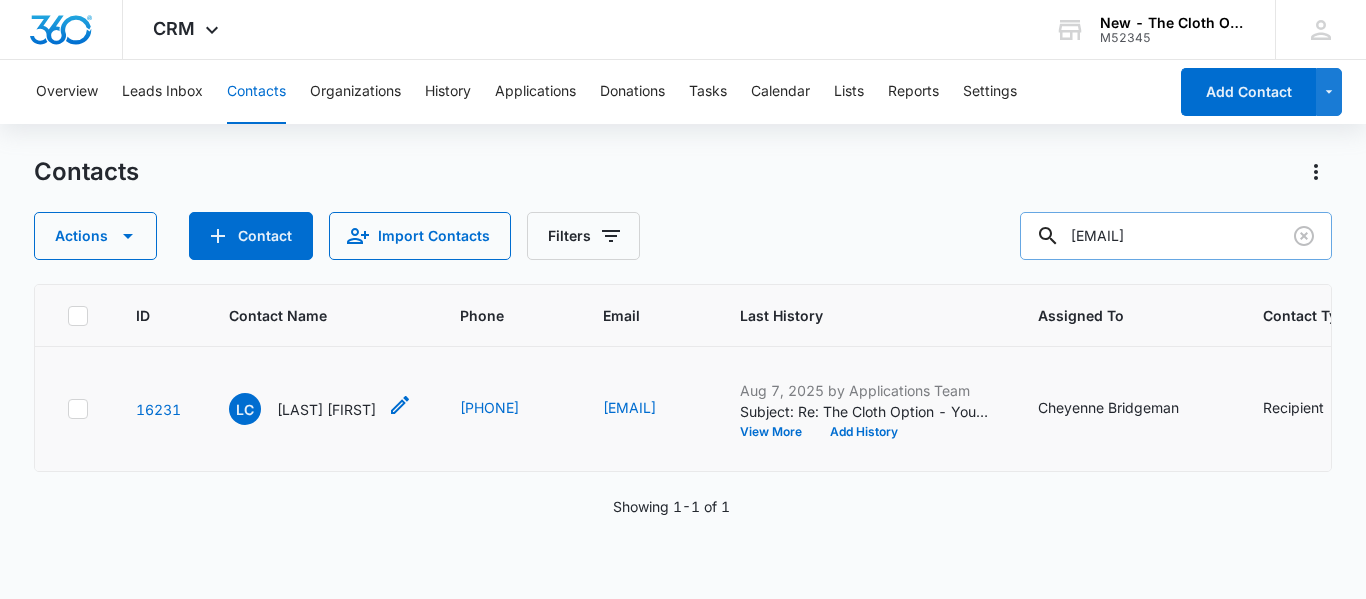 click on "[LAST] [FIRST]" at bounding box center [326, 409] 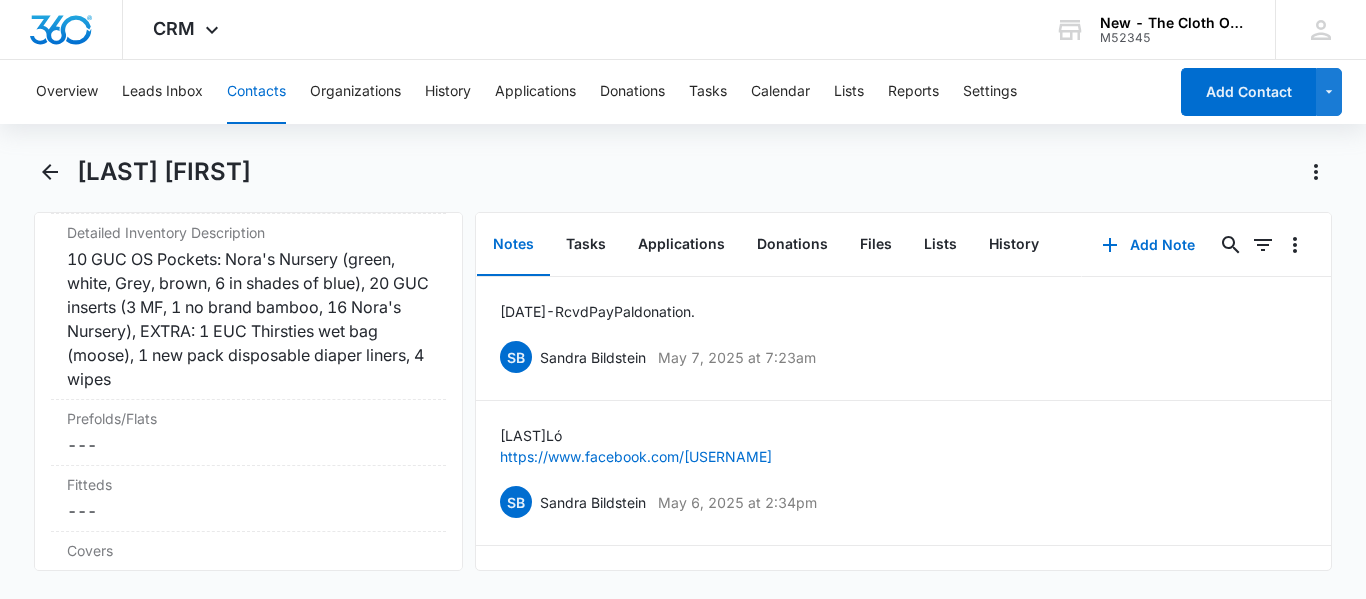 scroll, scrollTop: 5087, scrollLeft: 0, axis: vertical 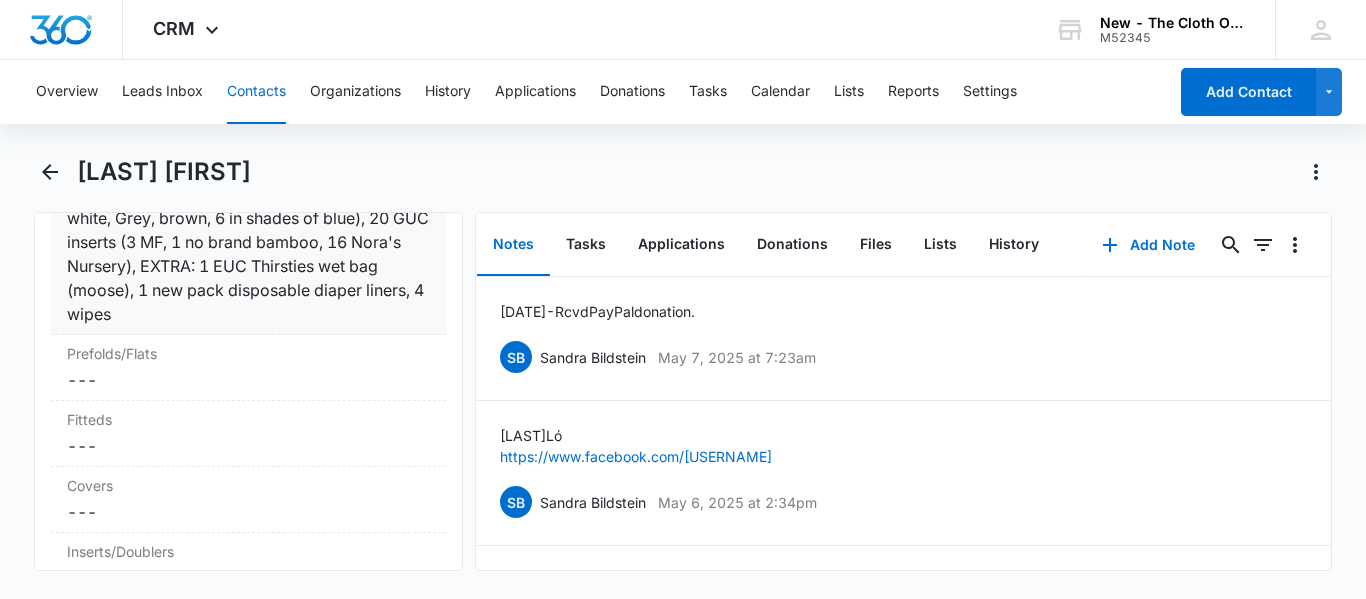 click on "10 GUC OS Pockets: Nora's Nursery (green, white, Grey, brown, 6 in shades of blue),
20 GUC inserts (3 MF, 1 no brand bamboo, 16 Nora's Nursery), EXTRA:
1 EUC Thirsties wet bag (moose),
1 new pack disposable diaper liners, 4 wipes" at bounding box center (248, 254) 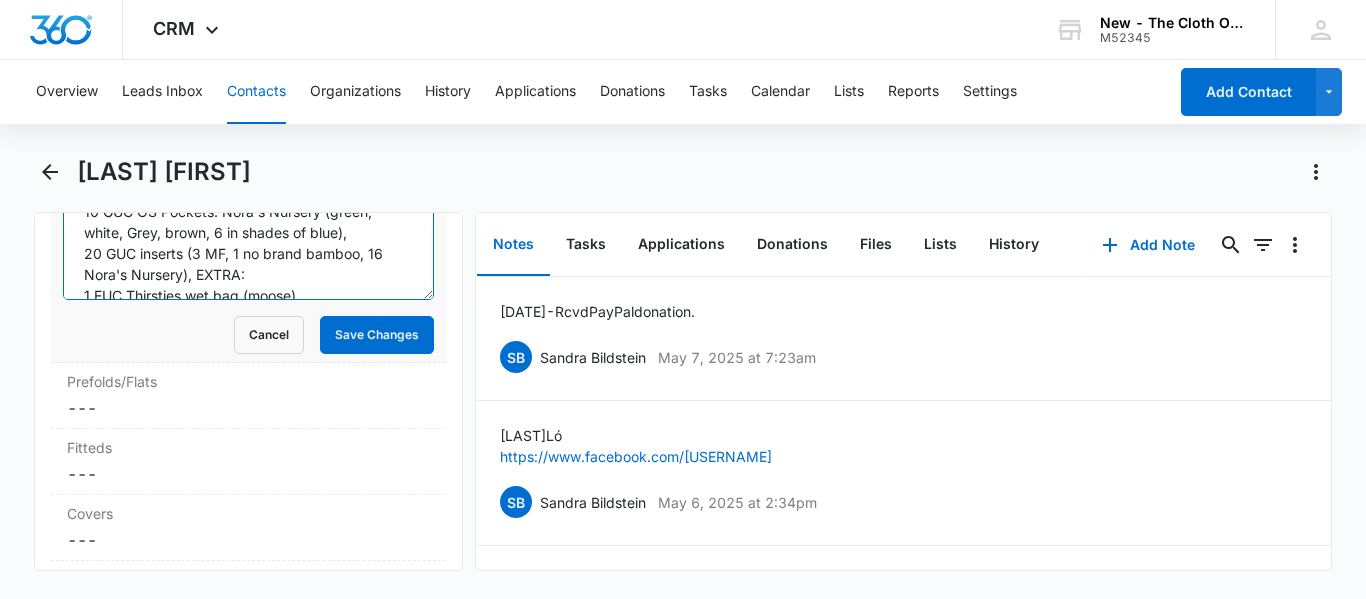 click on "10 GUC OS Pockets: Nora's Nursery (green, white, Grey, brown, 6 in shades of blue),
20 GUC inserts (3 MF, 1 no brand bamboo, 16 Nora's Nursery), EXTRA:
1 EUC Thirsties wet bag (moose),
1 new pack disposable diaper liners, 4 wipes" at bounding box center (248, 243) 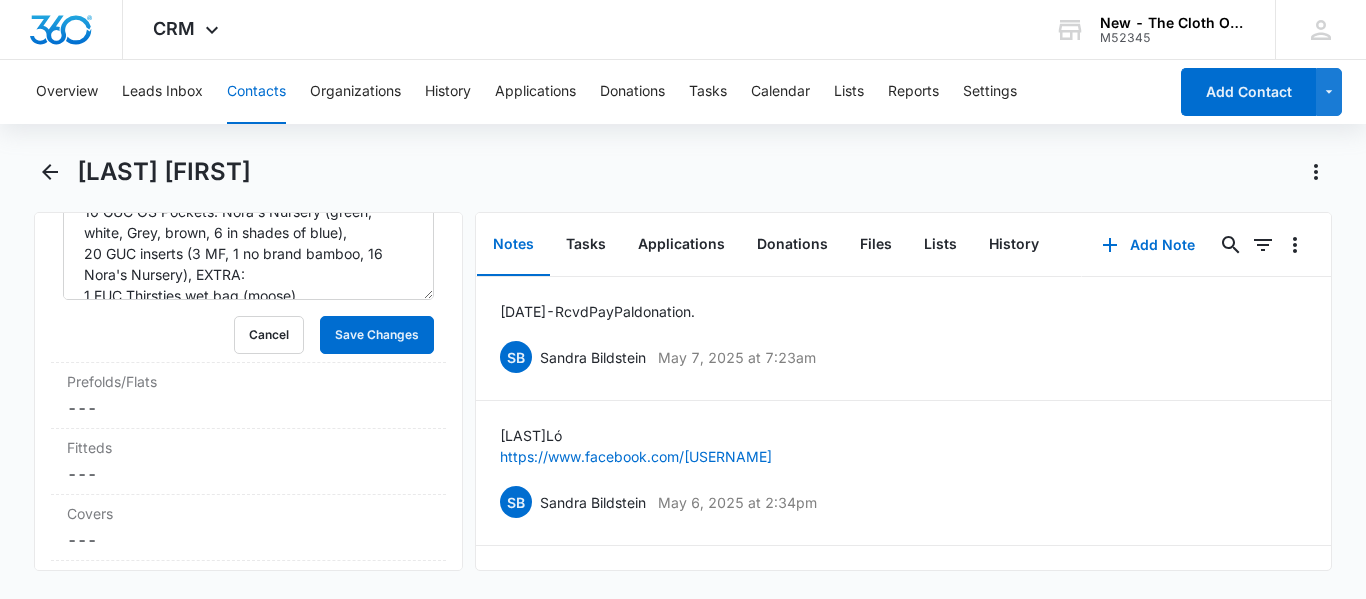 click on "Contacts" at bounding box center [256, 92] 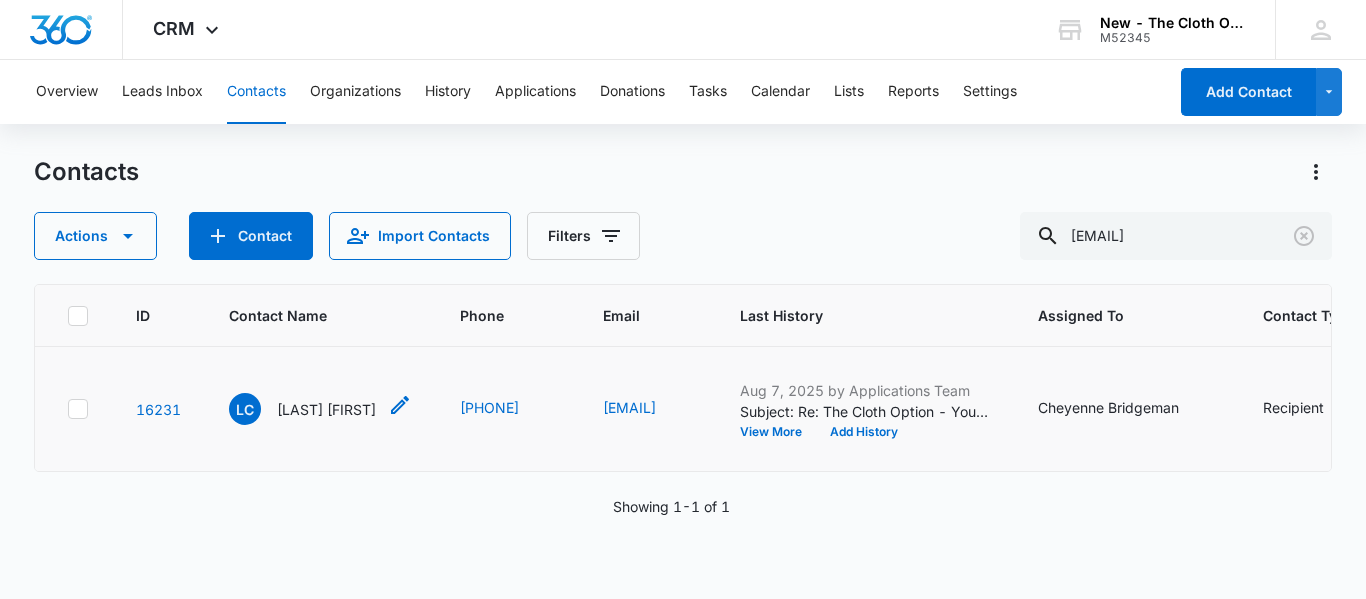 click on "[LAST] [FIRST]" at bounding box center [326, 409] 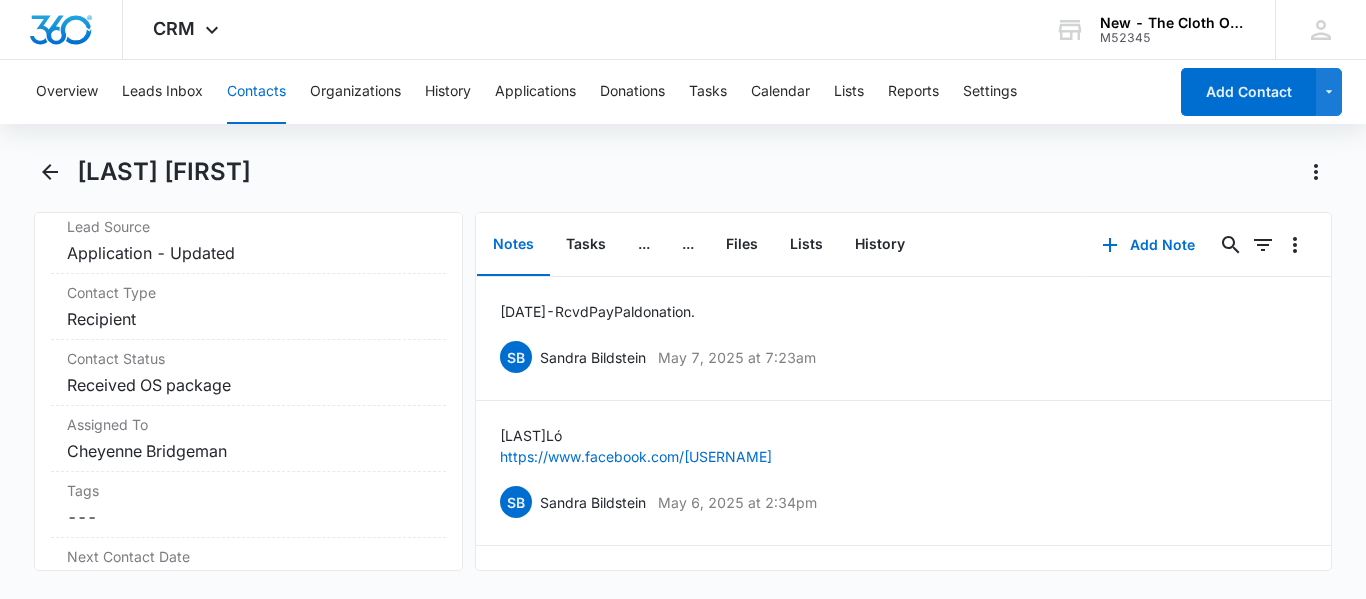 scroll, scrollTop: 898, scrollLeft: 0, axis: vertical 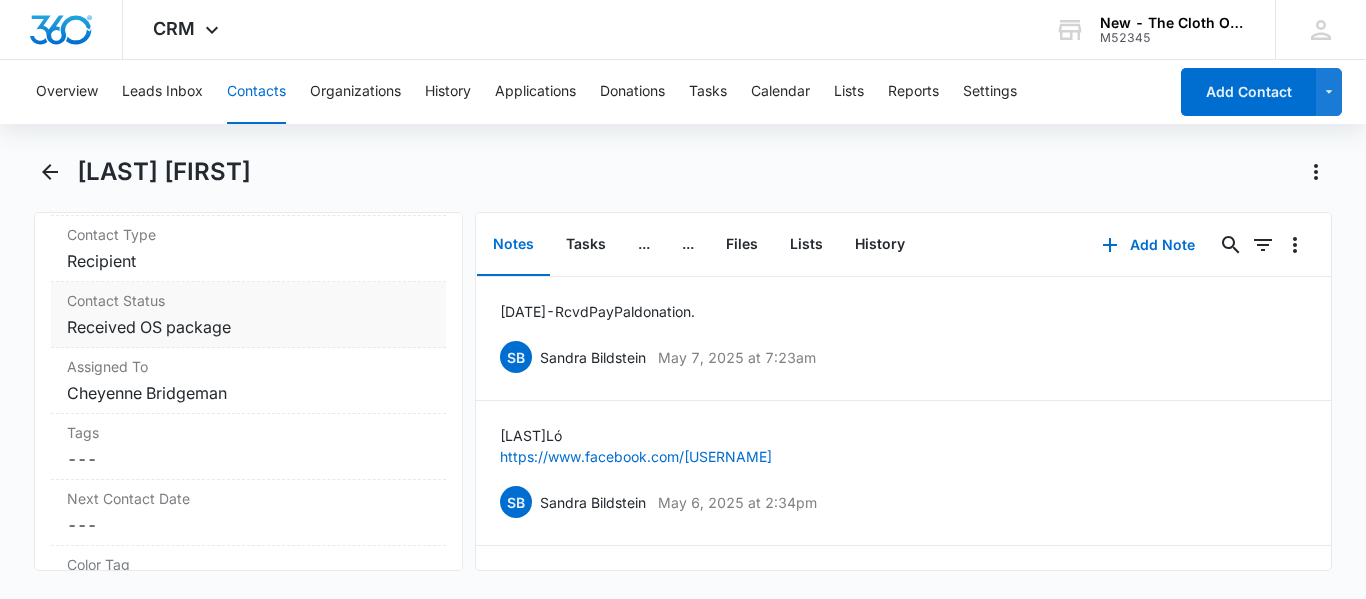 click on "Cancel Save Changes Received OS package" at bounding box center [248, 327] 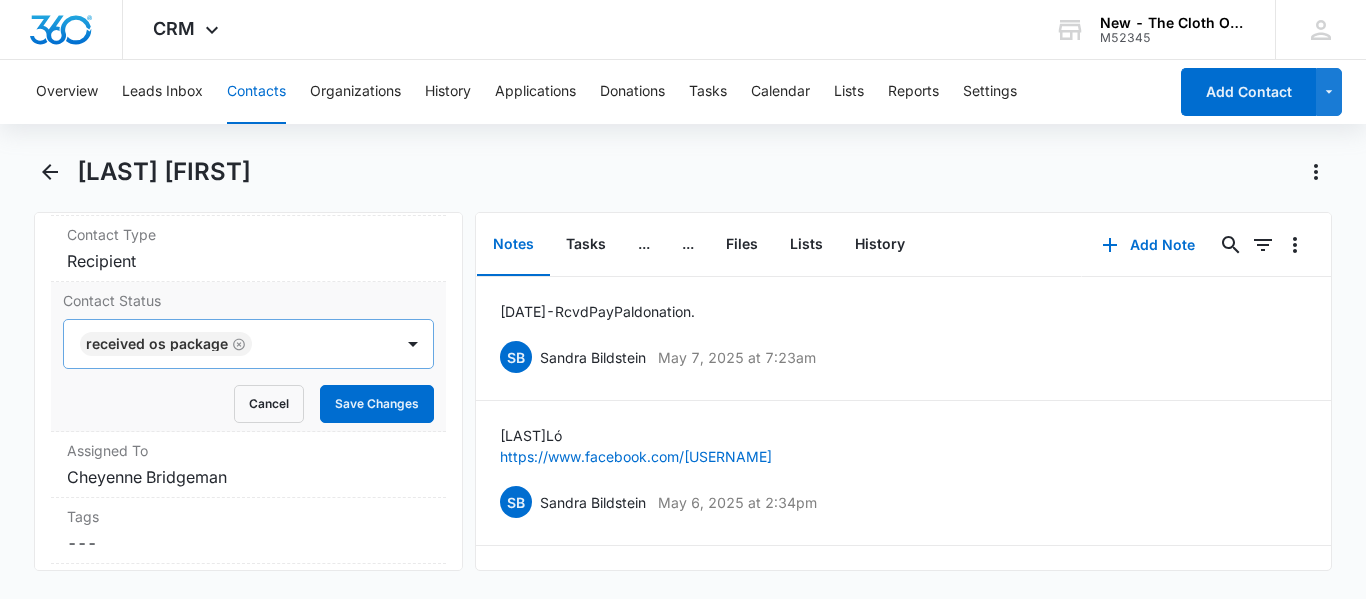 click at bounding box center [312, 344] 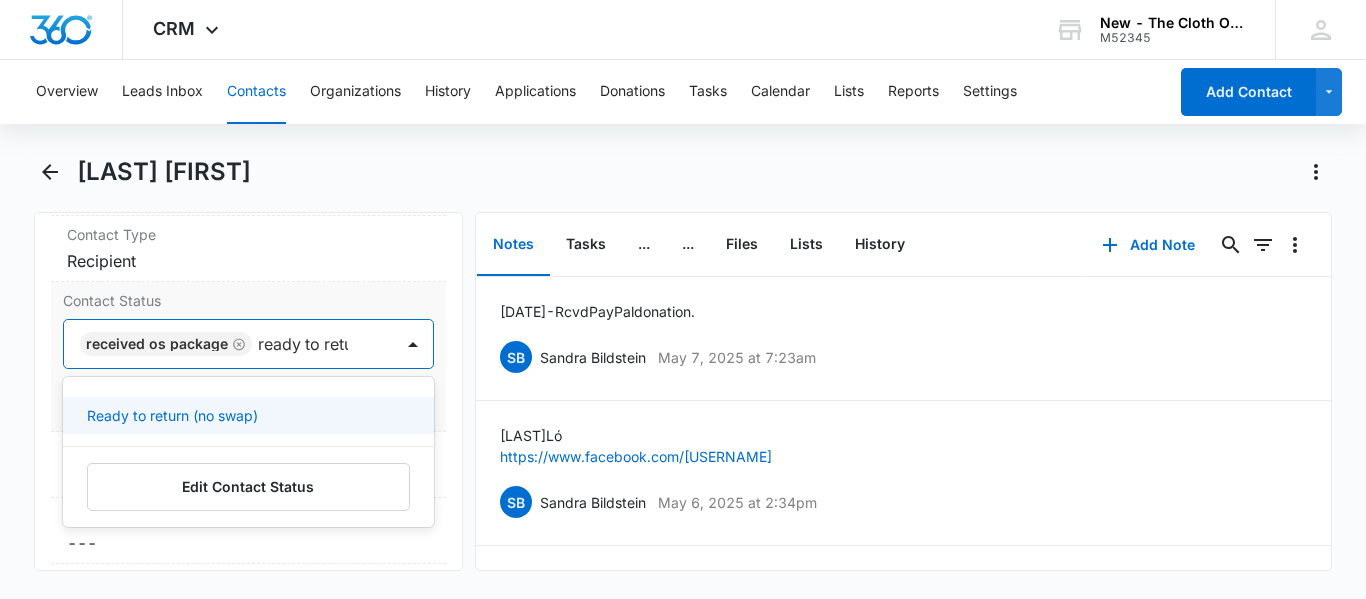scroll, scrollTop: 2, scrollLeft: 0, axis: vertical 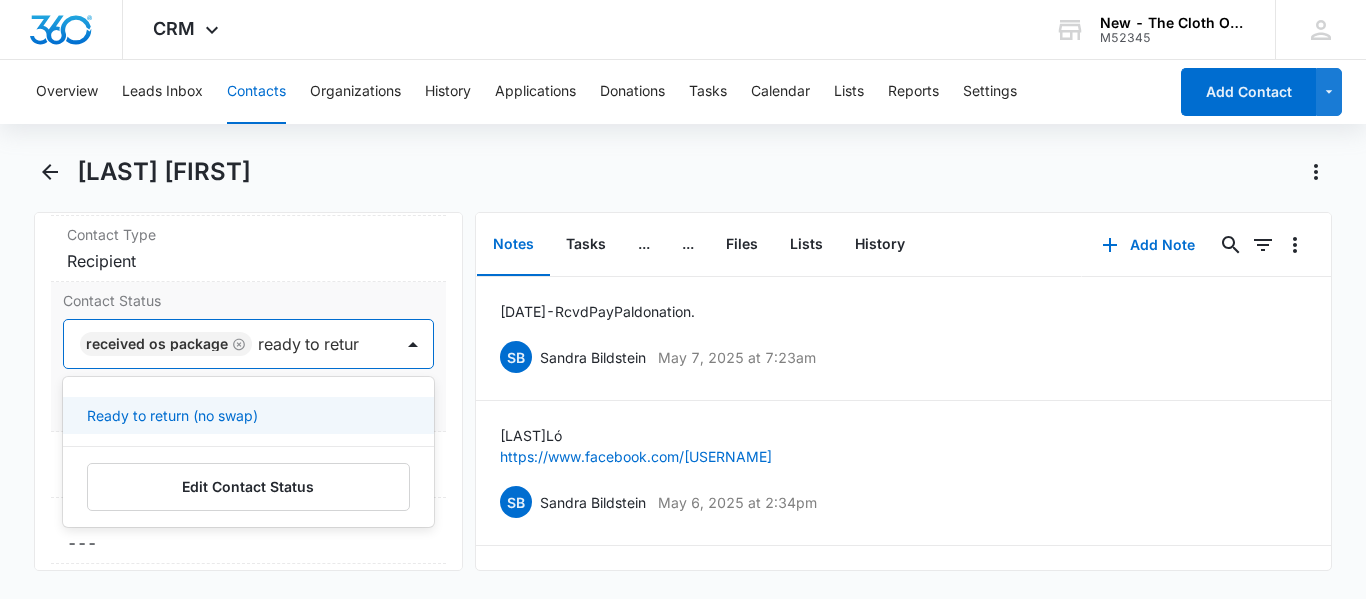 type on "ready to return" 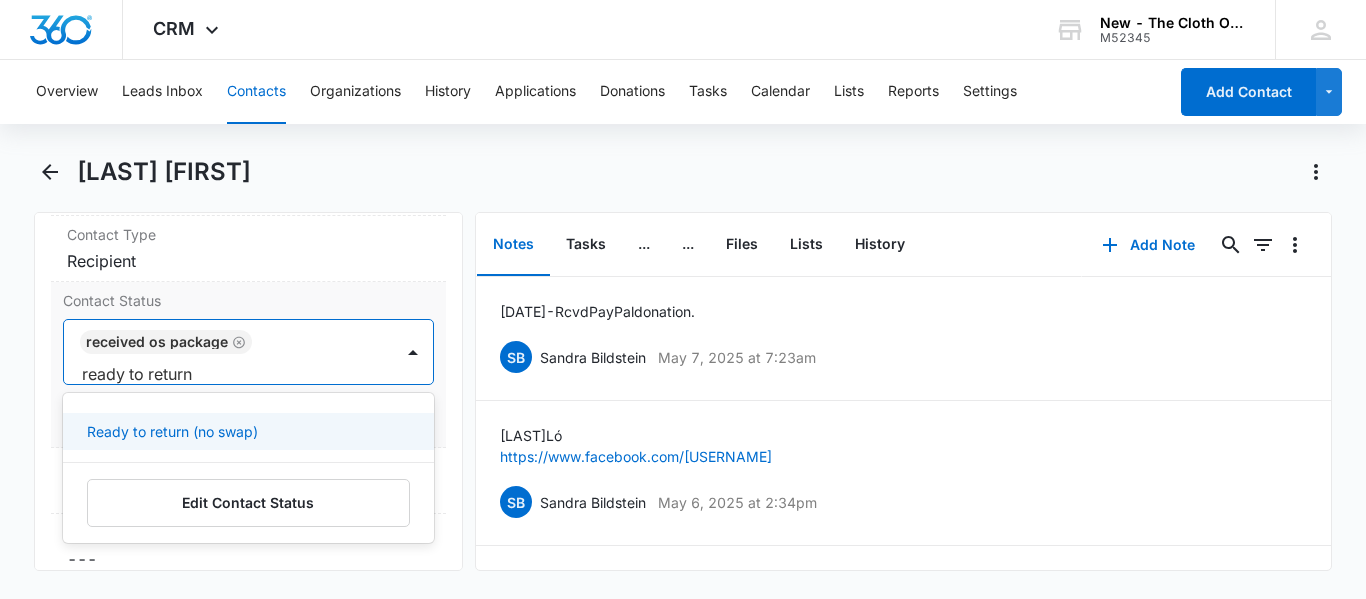 click on "Ready to return (no swap)" at bounding box center (172, 431) 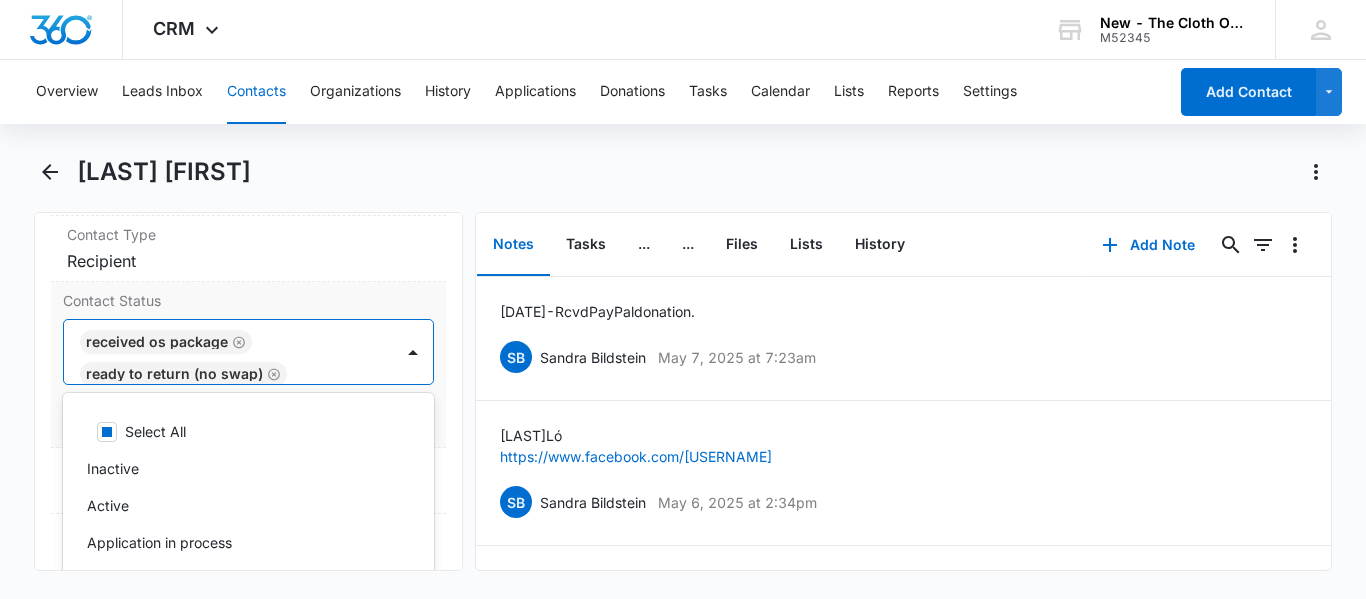 click on "Contact Status option Ready to return (no swap), selected. 23 results available. Use Up and Down to choose options, press Enter to select the currently focused option, press Escape to exit the menu, press Tab to select the option and exit the menu. Received OS package Ready to return (no swap) Select All Inactive Active Application in process Ready for package Received ES Package Received NB loan Received OS package Ready to swap NB-OS Ready to add additional child Ready to return (no swap) Returned Diapers Package shipped by JD Passed diapers on - note recipient Pass/Decline Scammer - DO NOT LEND Sold TCO diapers (screen shots in files) Diapers Lost/Destroyed Received passed on package DO NOT EMAIL - request no monthly emails Medical Needs Ready to swap OS-ES DO NOT EMAIL -  bounced/invalid address Edit Contact Status Cancel Save Changes" at bounding box center (248, 365) 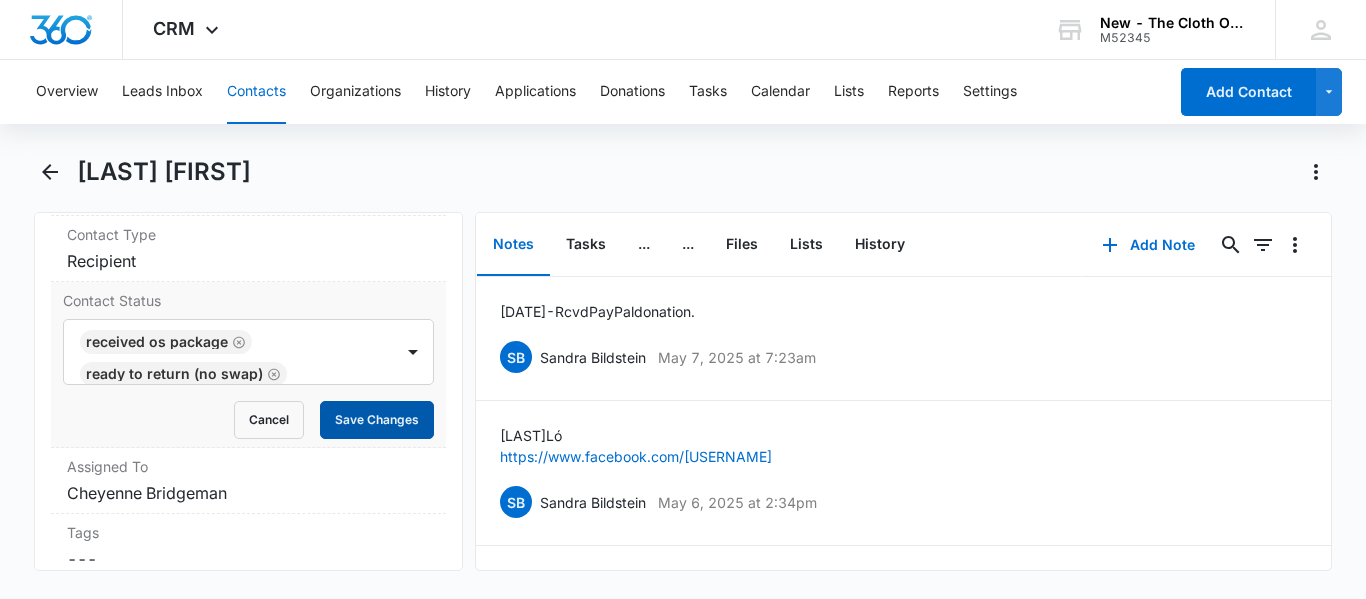 click on "Save Changes" at bounding box center [377, 420] 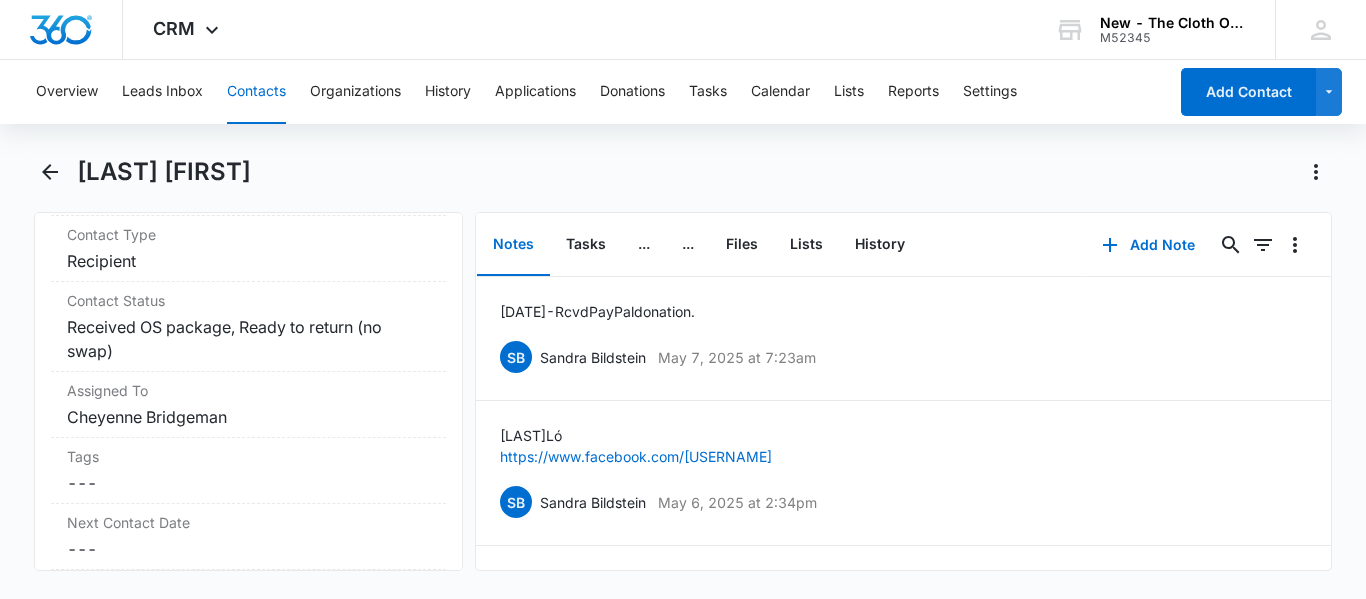 click on "Contacts" at bounding box center (256, 92) 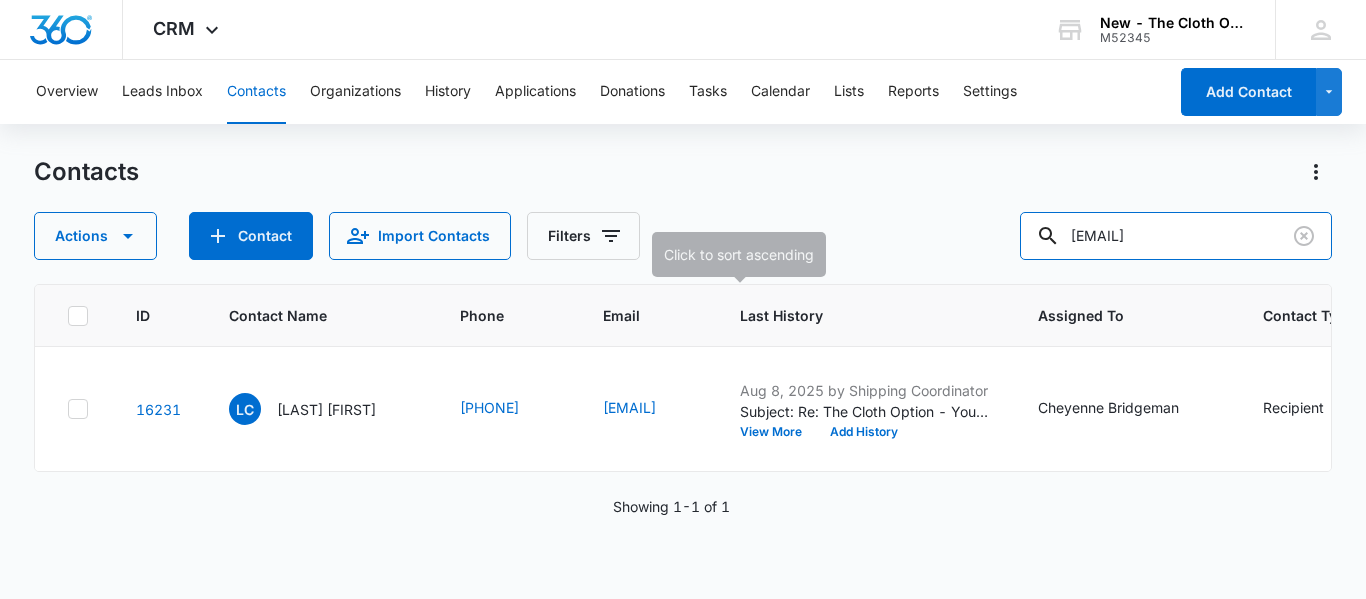 drag, startPoint x: 1260, startPoint y: 239, endPoint x: 852, endPoint y: 296, distance: 411.96237 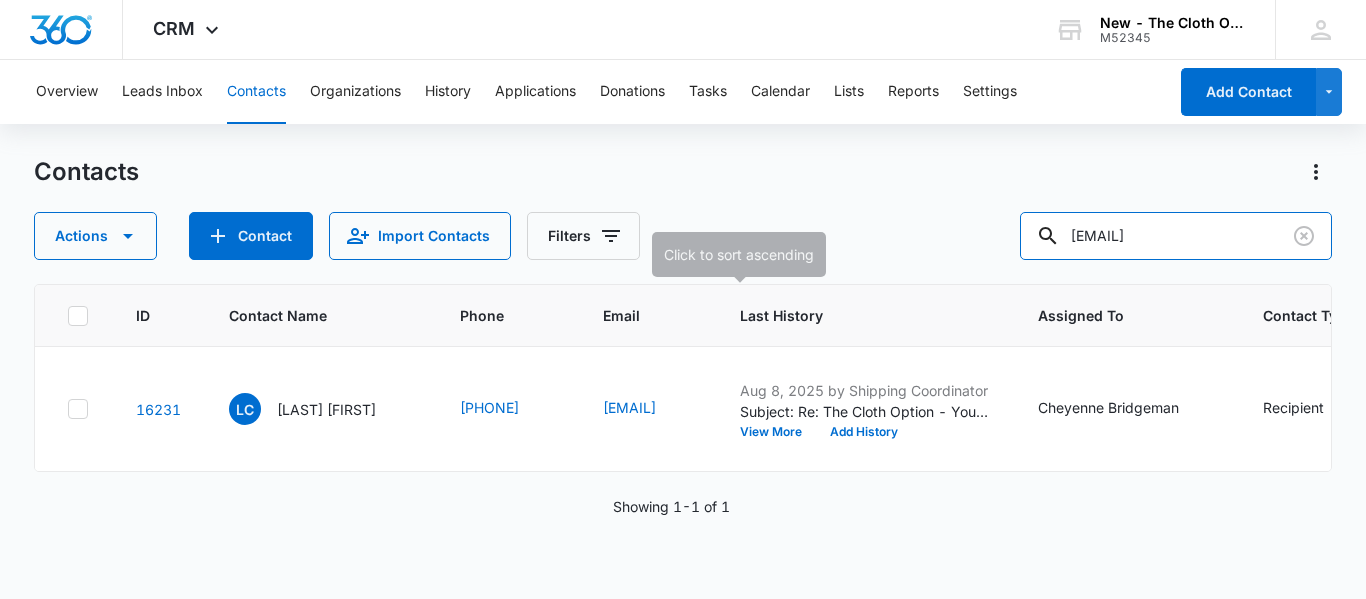 paste on "[EMAIL]" 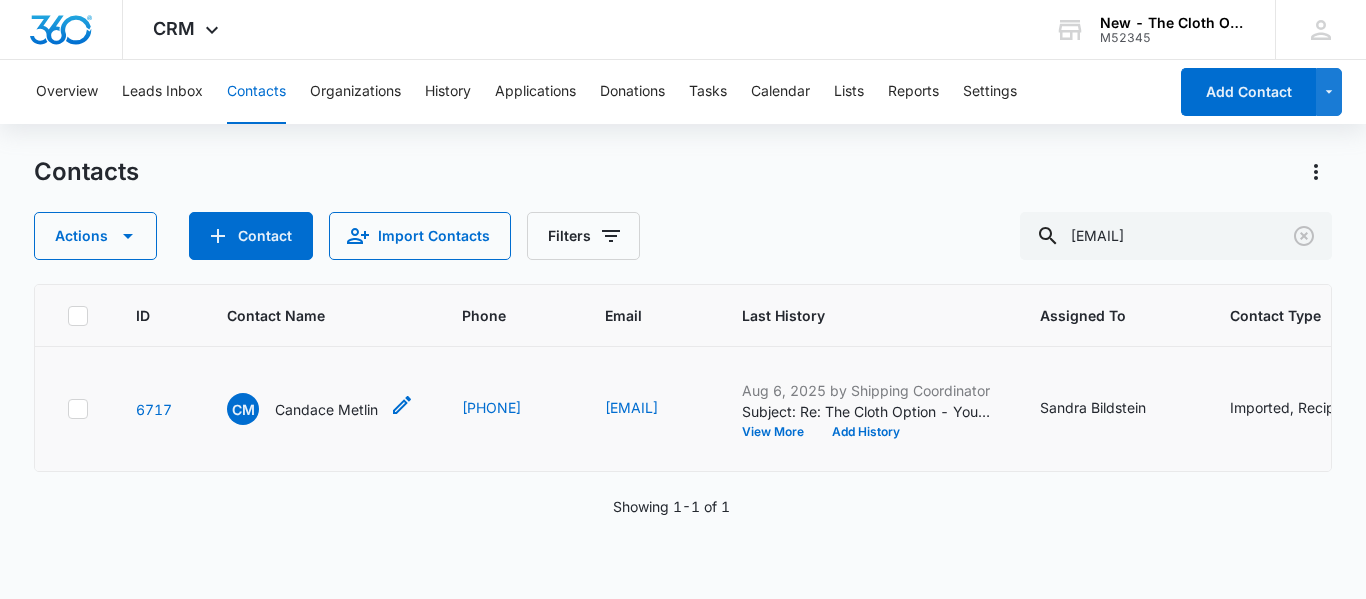 scroll, scrollTop: 0, scrollLeft: 0, axis: both 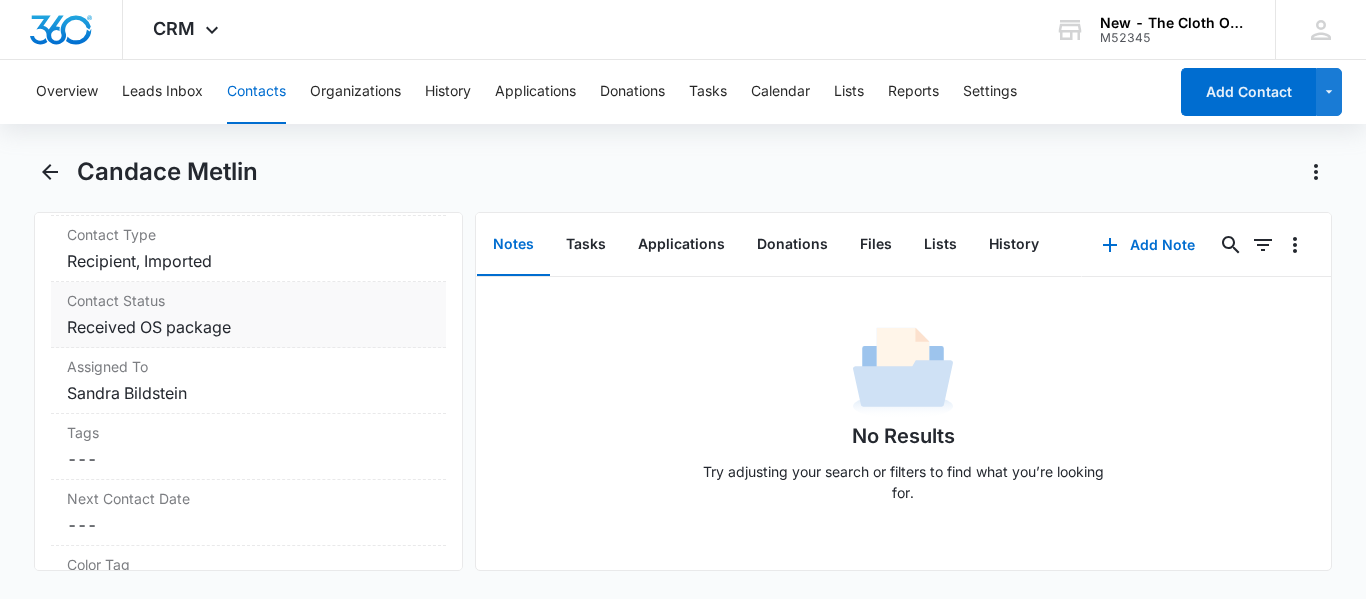 click on "Cancel Save Changes Received OS package" at bounding box center [248, 327] 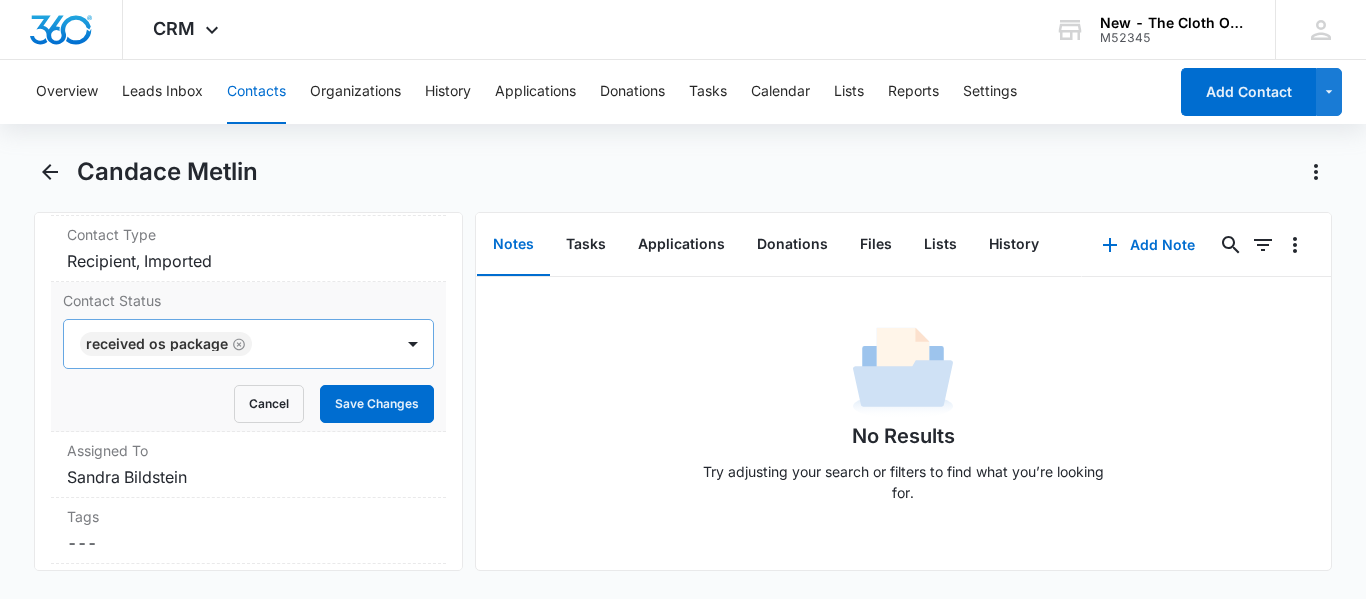 click at bounding box center (312, 344) 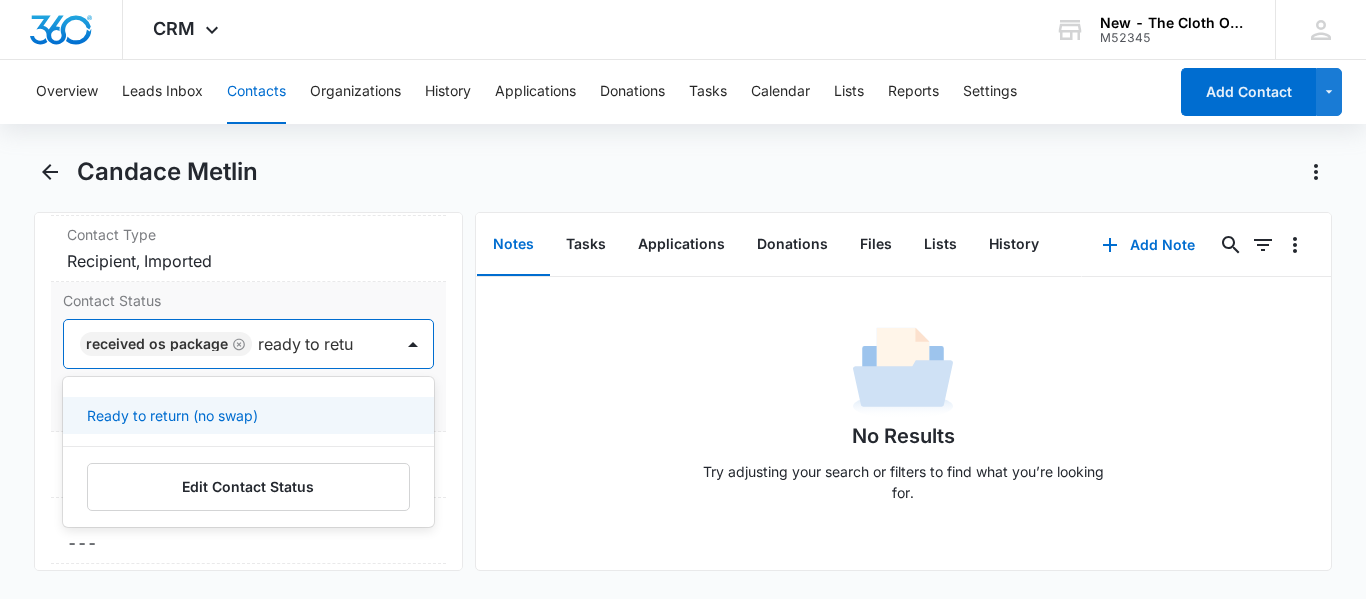 scroll, scrollTop: 2, scrollLeft: 0, axis: vertical 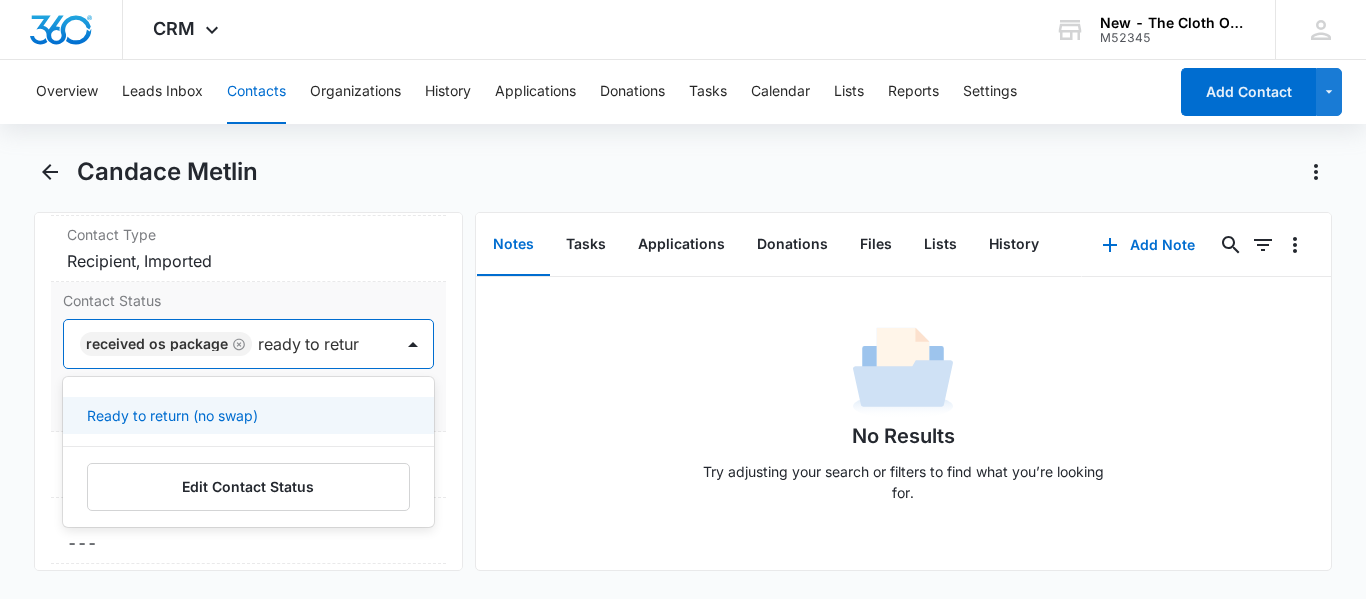 type on "ready to return" 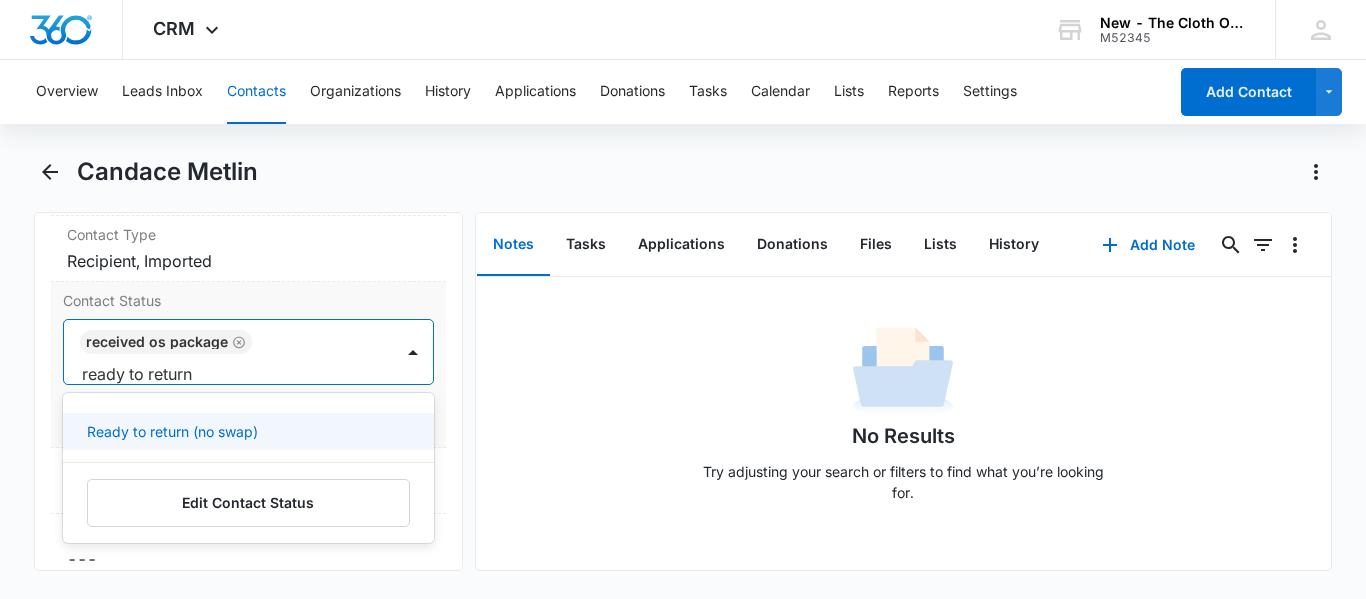 click on "Ready to return (no swap)" at bounding box center (172, 431) 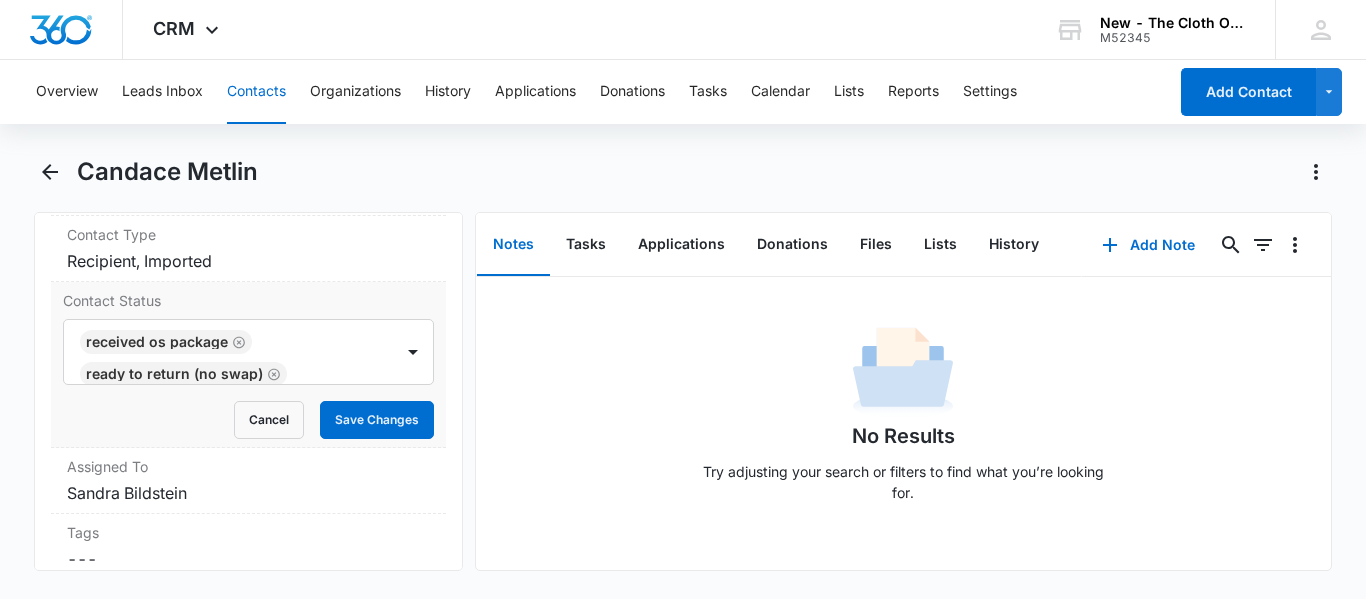 click on "Remove CM [FIRST] [LAST] Contact Info Name Cancel Save Changes [FIRST] [LAST] Phone Cancel Save Changes [PHONE] Email Cancel Save Changes [EMAIL] Organization Cancel Save Changes --- Address Cancel Save Changes [NUMBER] [STREET] [CITY] [STATE] [POSTAL_CODE] Details Source Cancel Save Changes Jotform app 2022 Contact Type Cancel Save Changes Recipient, Imported Contact Status Received OS package Ready to return (no swap) Cancel Save Changes Assigned To Cancel Save Changes [FIRST] [LAST] Tags Cancel Save Changes --- Next Contact Date Cancel Save Changes --- Color Tag Current Color: Cancel Save Changes Payments ID ID 6717 Created May 22, 2024 at 2:41pm Additional Contact Info Second Applicant/Spouse Cancel Save Changes [FIRST] [LAST] Company Name Cancel Save Changes --- Pronouns Cancel Save Changes She/her/hers / Ella Preferred language Cancel Save Changes --- Alternate shipping address Cancel Save Changes --- Preferred contact method Cancel Save Changes Text/SMS Other Info Special Notes 1" at bounding box center (248, 391) 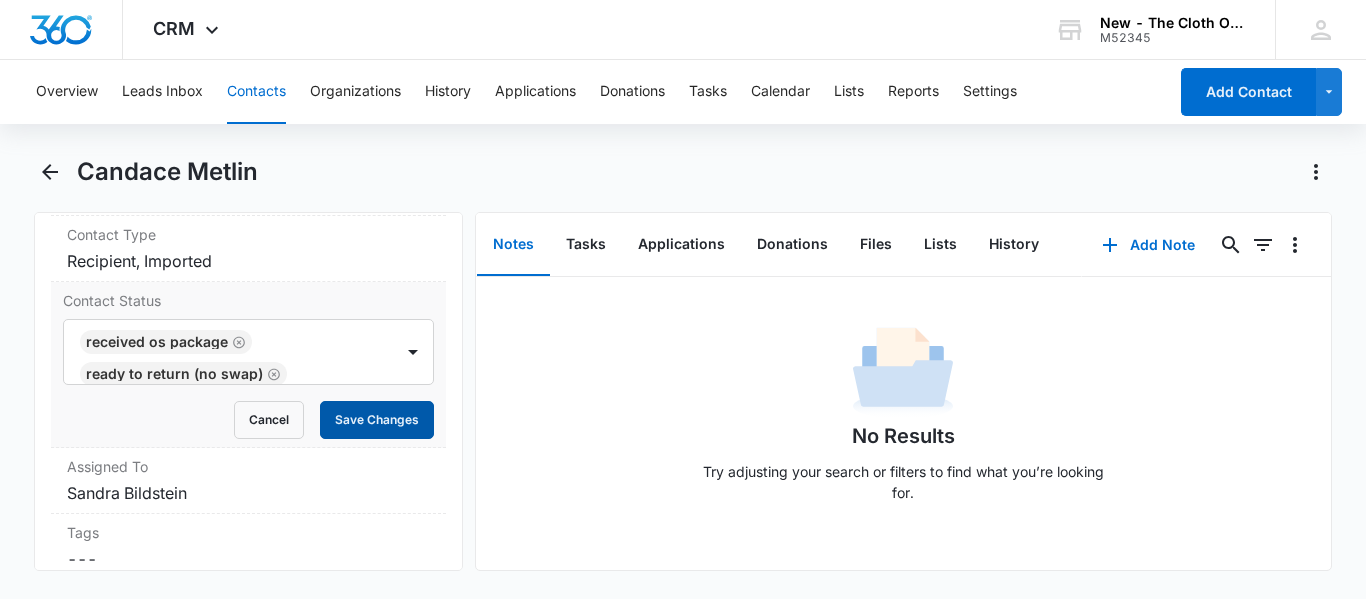 click on "Save Changes" at bounding box center (377, 420) 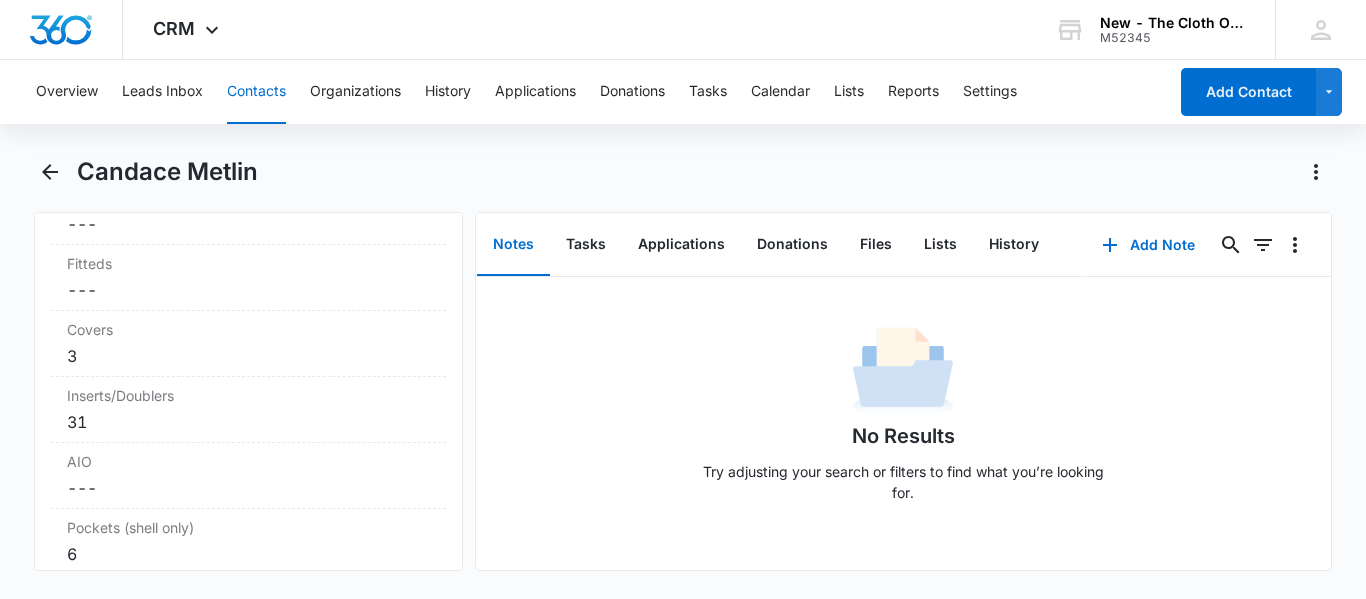 scroll, scrollTop: 5087, scrollLeft: 0, axis: vertical 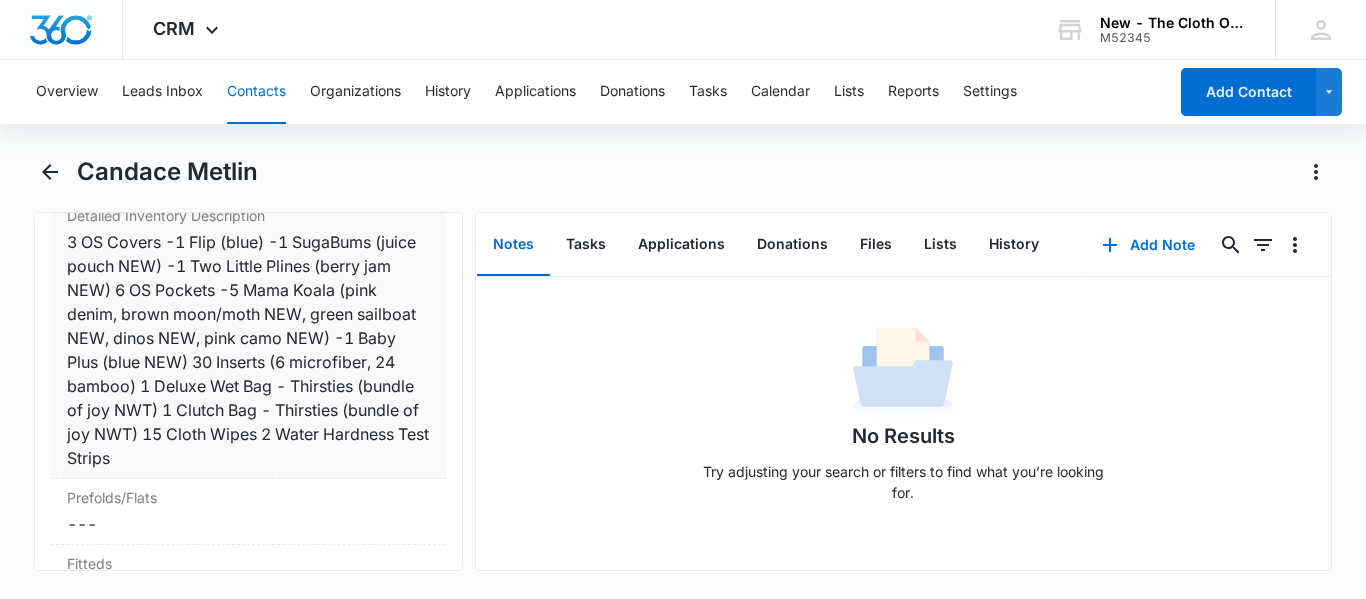 click on "3 OS Covers -1 Flip (blue) -1 SugaBums (juice pouch NEW) -1 Two Little Plines (berry jam NEW) 6 OS Pockets -5 Mama Koala (pink denim, brown moon/moth NEW, green sailboat NEW, dinos NEW, pink camo NEW) -1 Baby Plus (blue NEW) 30 Inserts (6 microfiber, 24 bamboo) 1 Deluxe Wet Bag - Thirsties (bundle of joy NWT) 1 Clutch Bag - Thirsties (bundle of joy NWT) 15 Cloth Wipes 2 Water Hardness Test Strips" at bounding box center (248, 350) 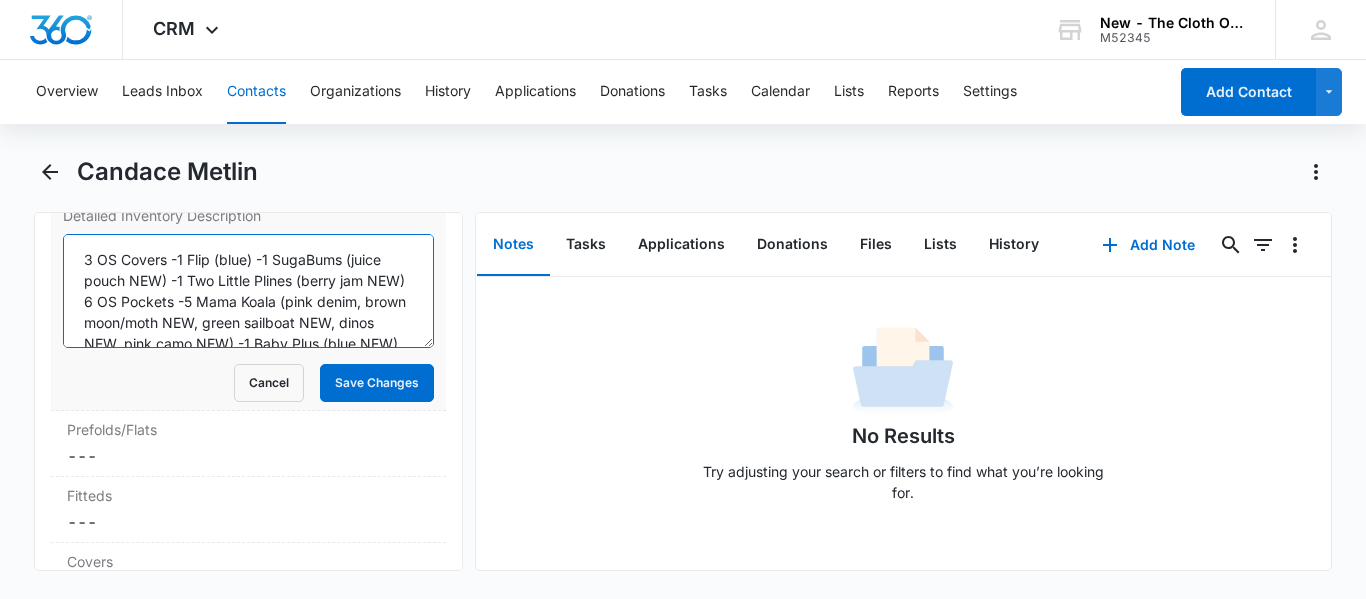 click on "3 OS Covers -1 Flip (blue) -1 SugaBums (juice pouch NEW) -1 Two Little Plines (berry jam NEW) 6 OS Pockets -5 Mama Koala (pink denim, brown moon/moth NEW, green sailboat NEW, dinos NEW, pink camo NEW) -1 Baby Plus (blue NEW) 30 Inserts (6 microfiber, 24 bamboo) 1 Deluxe Wet Bag - Thirsties (bundle of joy NWT) 1 Clutch Bag - Thirsties (bundle of joy NWT) 15 Cloth Wipes 2 Water Hardness Test Strips" at bounding box center [248, 291] 